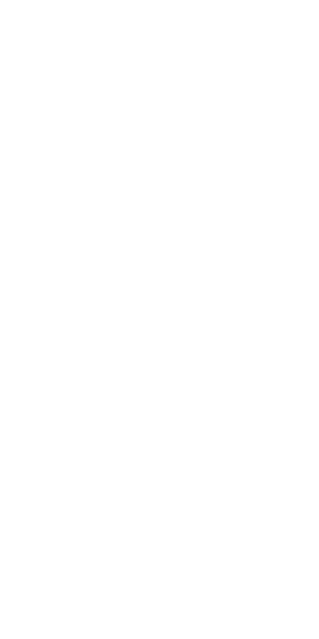 scroll, scrollTop: 0, scrollLeft: 0, axis: both 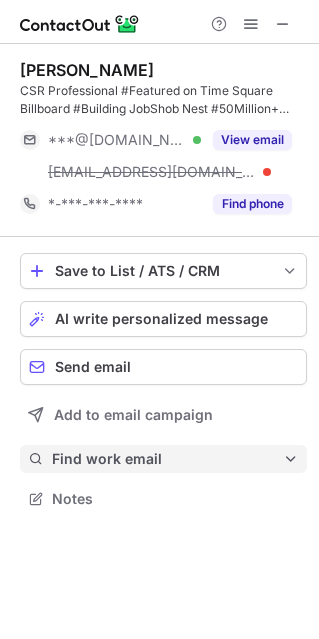 click on "Find work email" at bounding box center (167, 459) 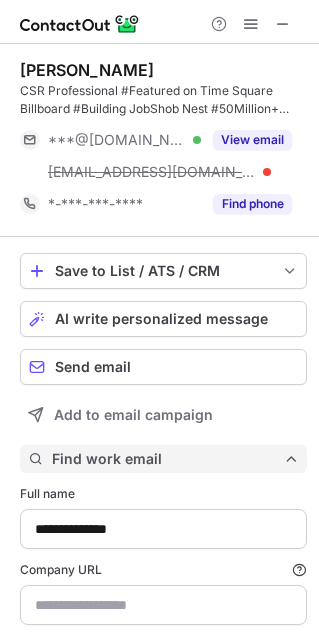 scroll, scrollTop: 10, scrollLeft: 10, axis: both 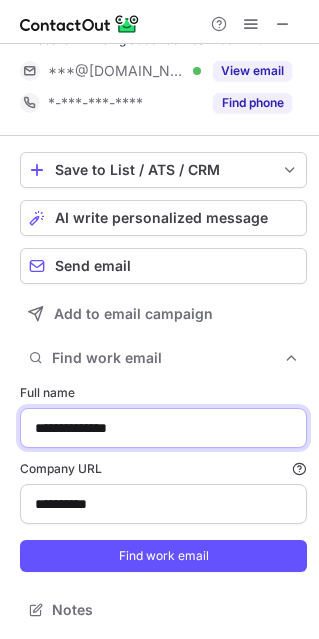 drag, startPoint x: 146, startPoint y: 422, endPoint x: -83, endPoint y: 407, distance: 229.49074 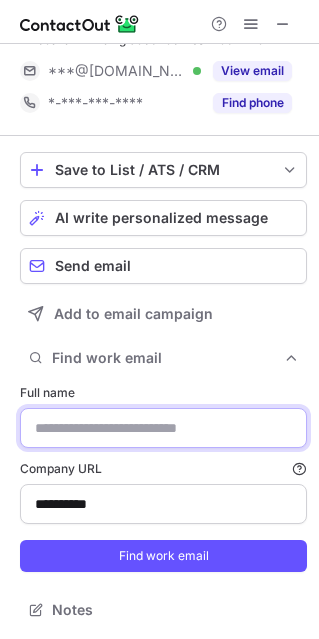 type 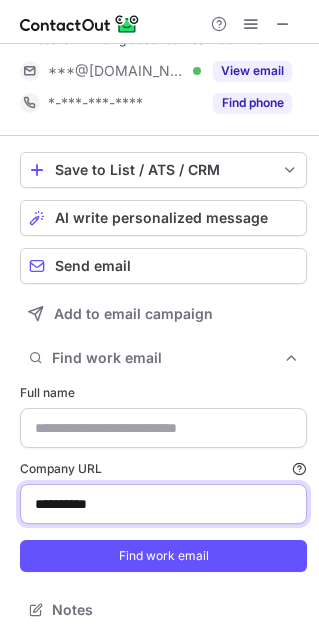 click on "**********" at bounding box center (163, 504) 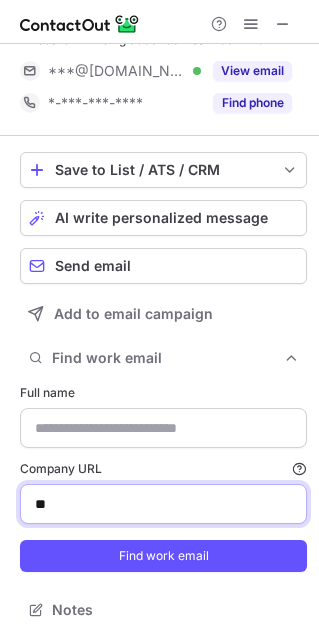 type on "*" 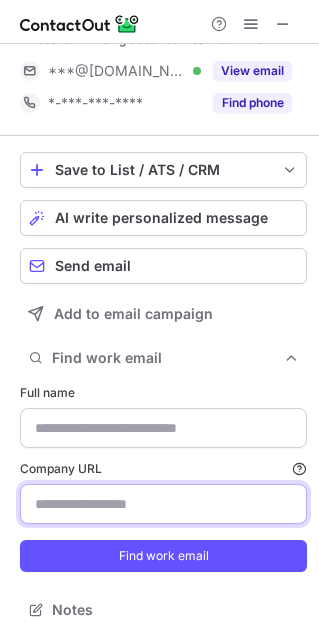 type 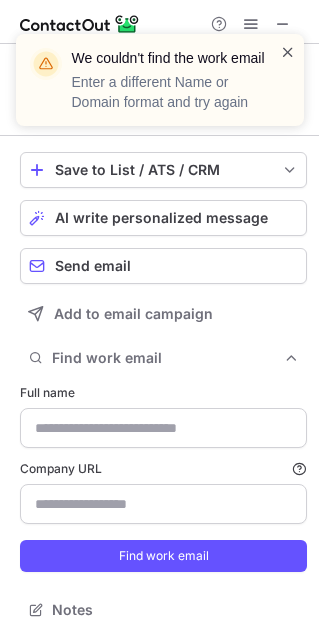 click at bounding box center [288, 52] 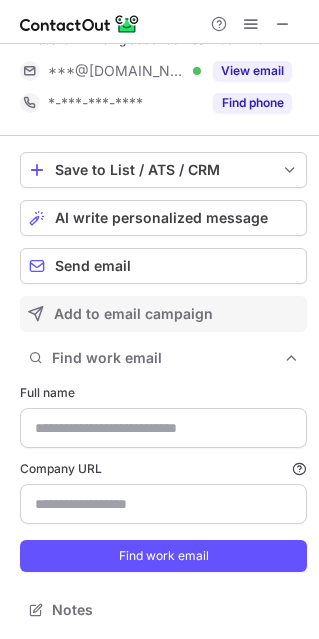 scroll, scrollTop: 0, scrollLeft: 0, axis: both 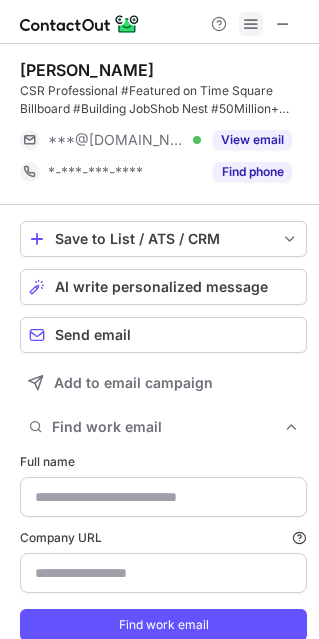 click at bounding box center [251, 24] 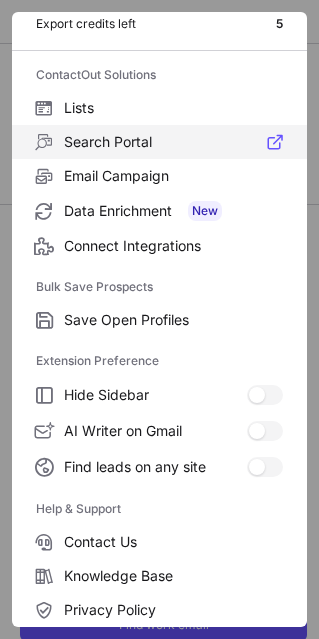 scroll, scrollTop: 113, scrollLeft: 0, axis: vertical 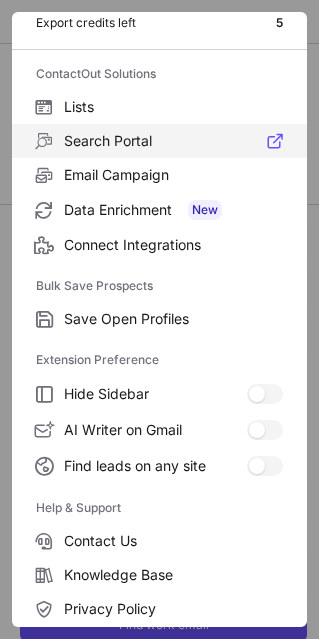 click on "Search Portal" at bounding box center (173, 141) 